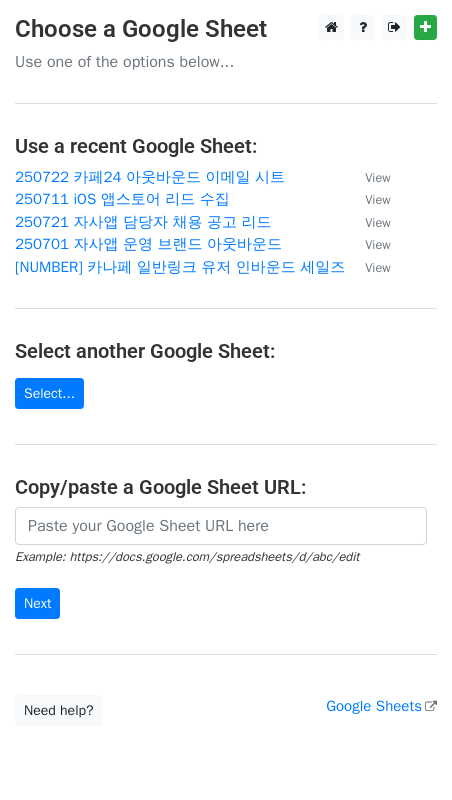 scroll, scrollTop: 0, scrollLeft: 0, axis: both 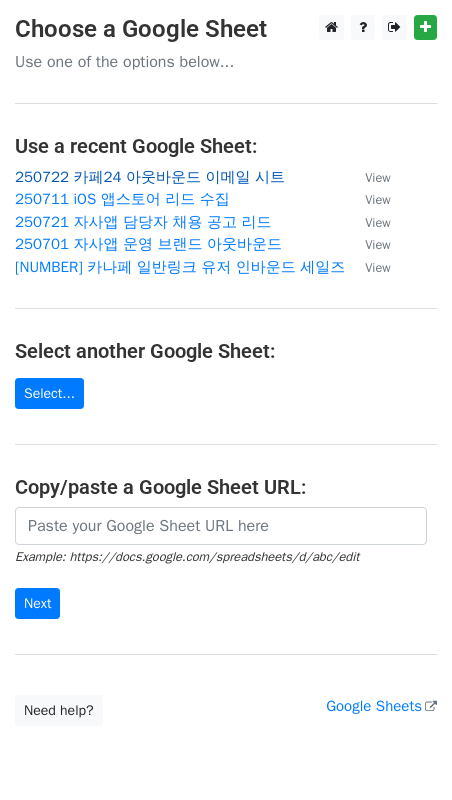 click on "250722 카페24 아웃바운드 이메일 시트" at bounding box center [150, 177] 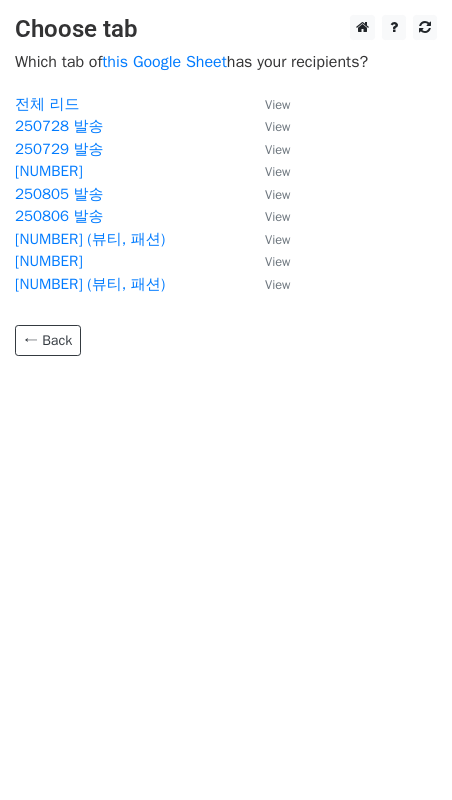 scroll, scrollTop: 0, scrollLeft: 0, axis: both 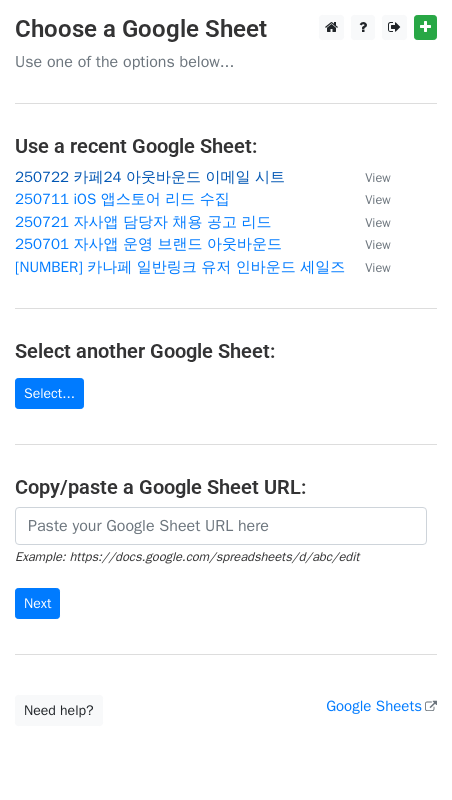 click on "250722 카페24 아웃바운드 이메일 시트" at bounding box center [150, 177] 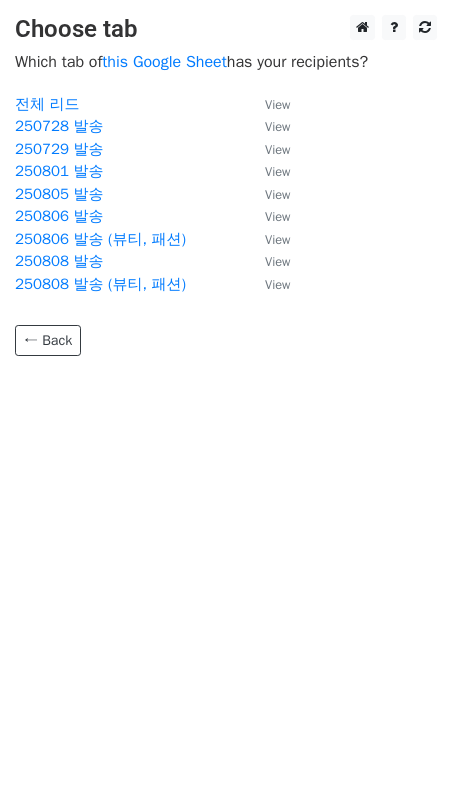 scroll, scrollTop: 0, scrollLeft: 0, axis: both 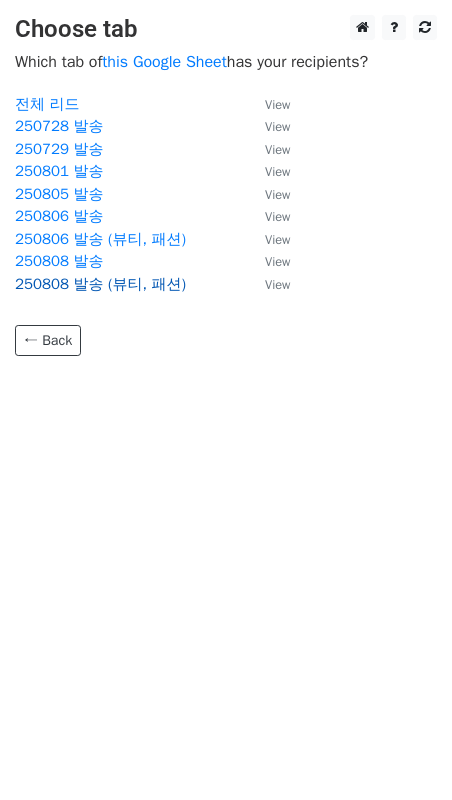 click on "250808 발송 (뷰티, 패션)" at bounding box center (100, 284) 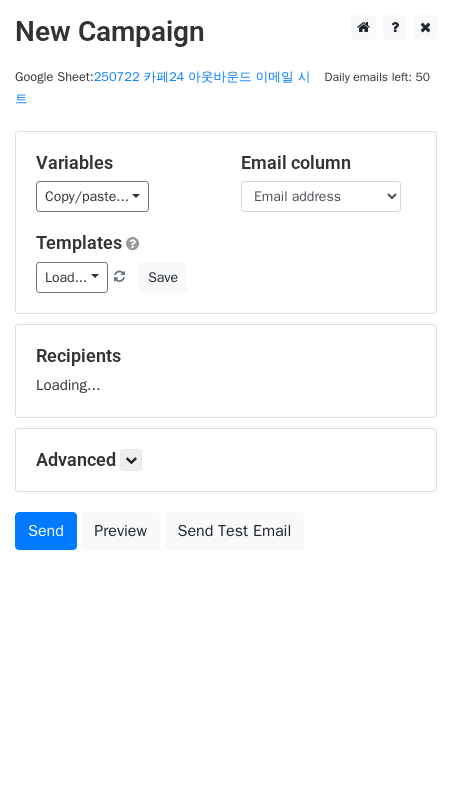 scroll, scrollTop: 0, scrollLeft: 0, axis: both 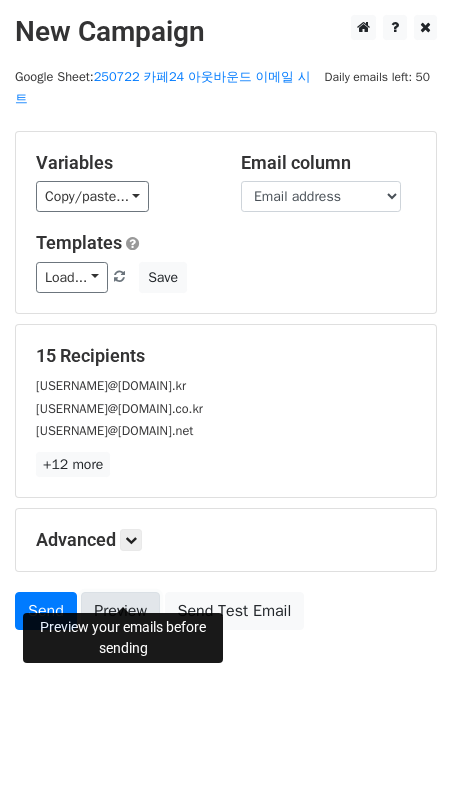 click on "Preview" at bounding box center (120, 611) 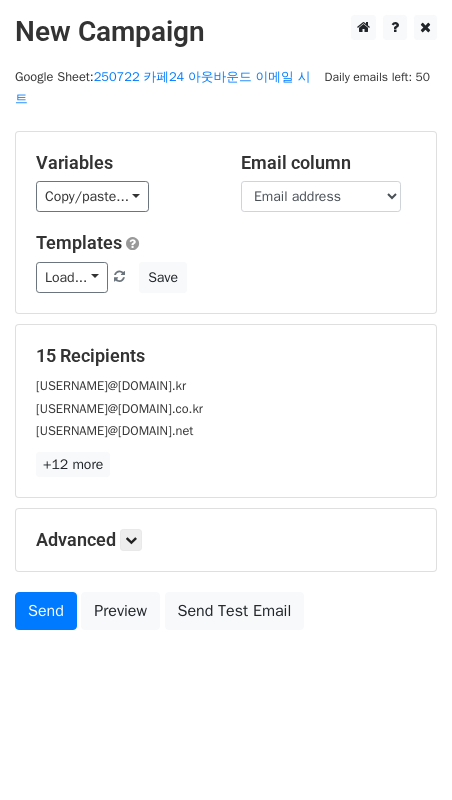 click on "+12 more" at bounding box center [226, 464] 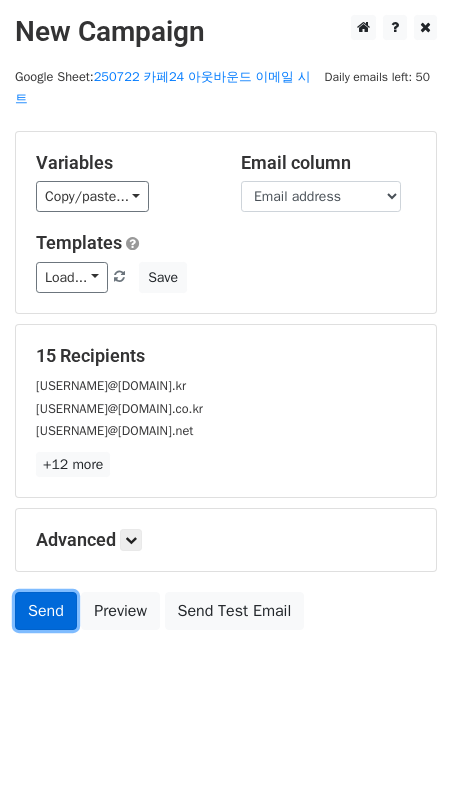 click on "Send" at bounding box center (46, 611) 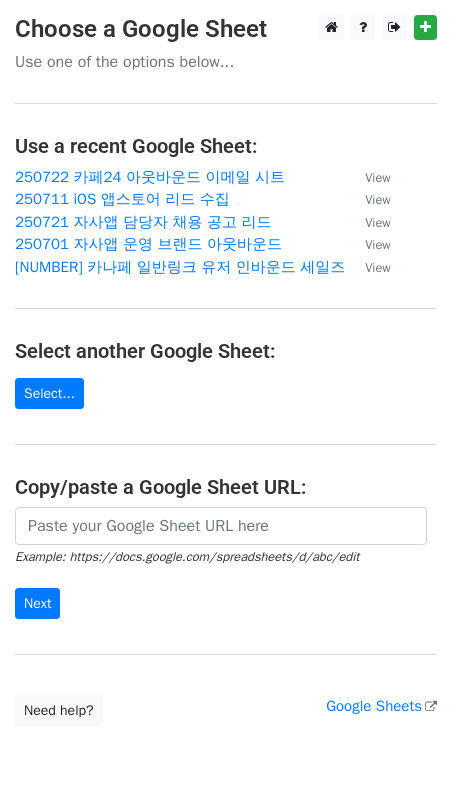 scroll, scrollTop: 0, scrollLeft: 0, axis: both 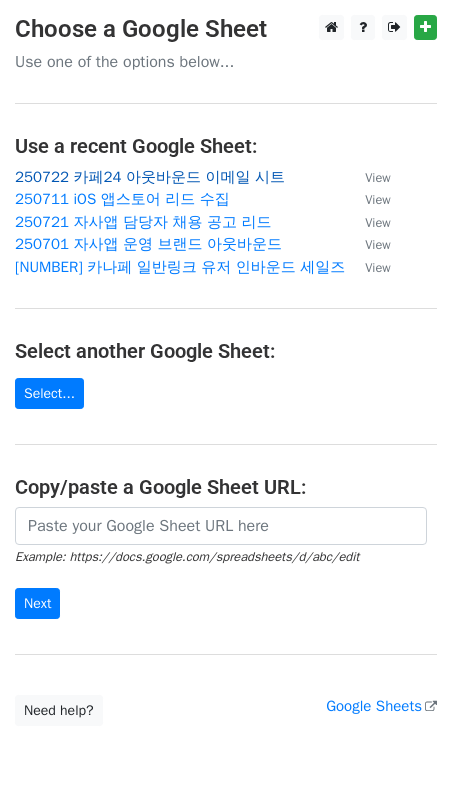 click on "250722 카페24 아웃바운드 이메일 시트" at bounding box center (150, 177) 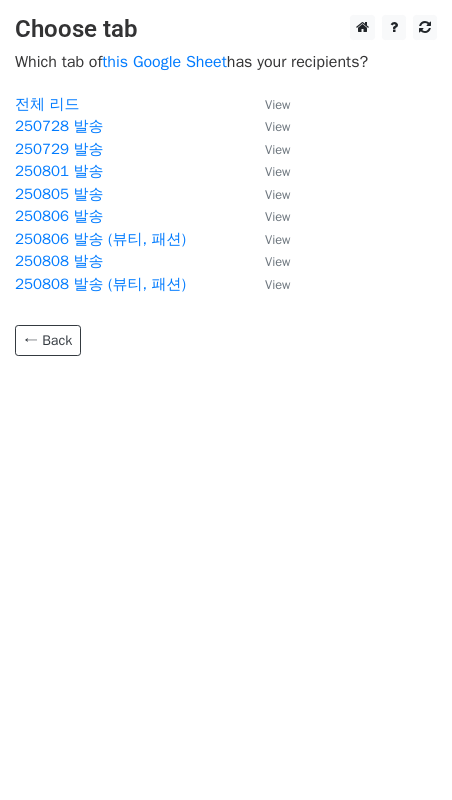scroll, scrollTop: 0, scrollLeft: 0, axis: both 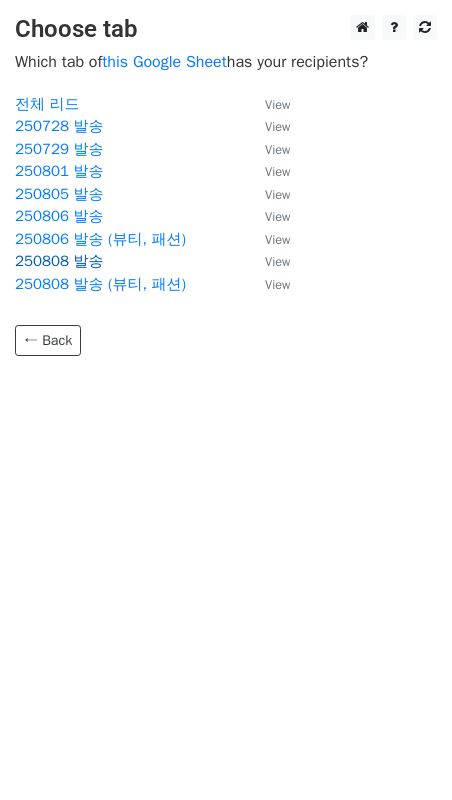 click on "250808 발송" at bounding box center [59, 261] 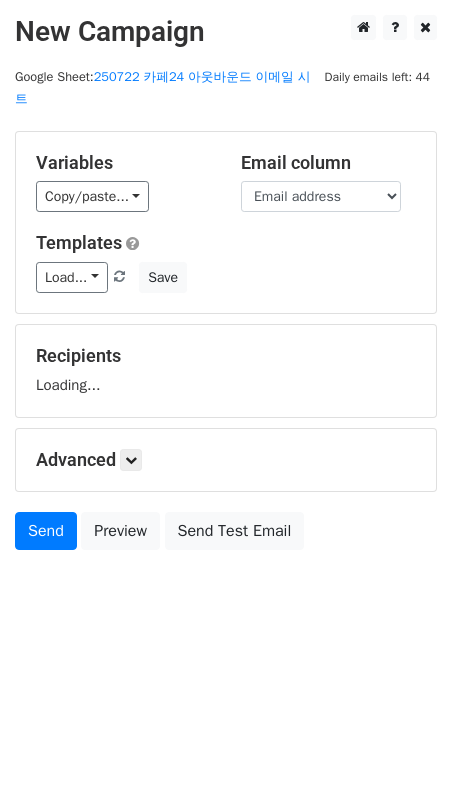 scroll, scrollTop: 0, scrollLeft: 0, axis: both 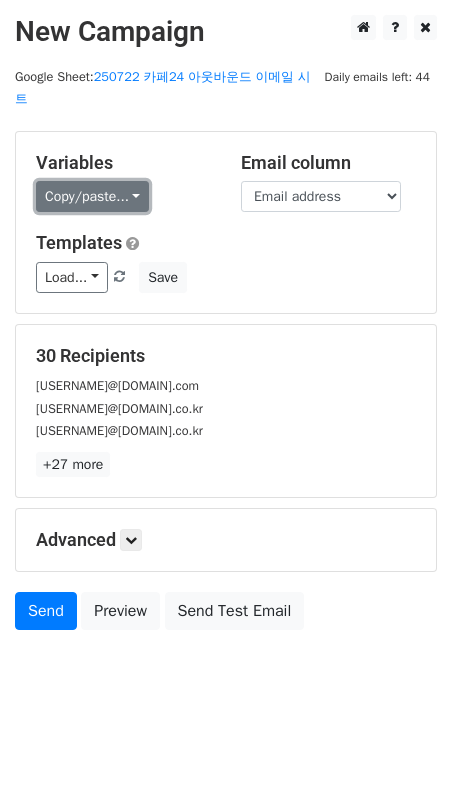 click on "Copy/paste..." at bounding box center [92, 196] 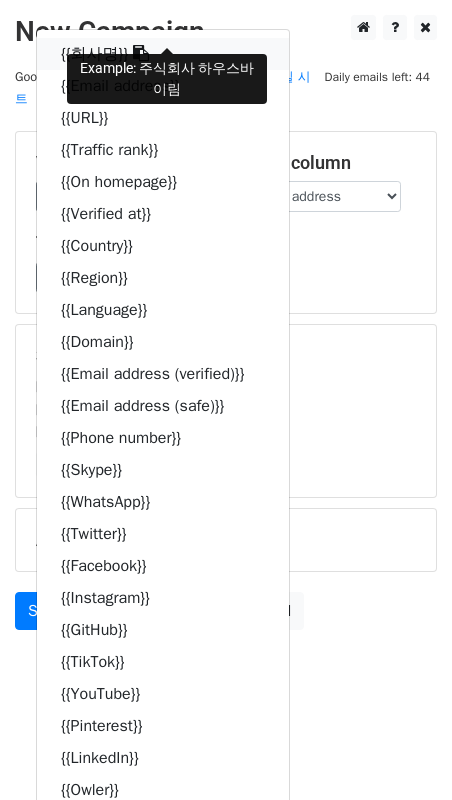 click at bounding box center [141, 53] 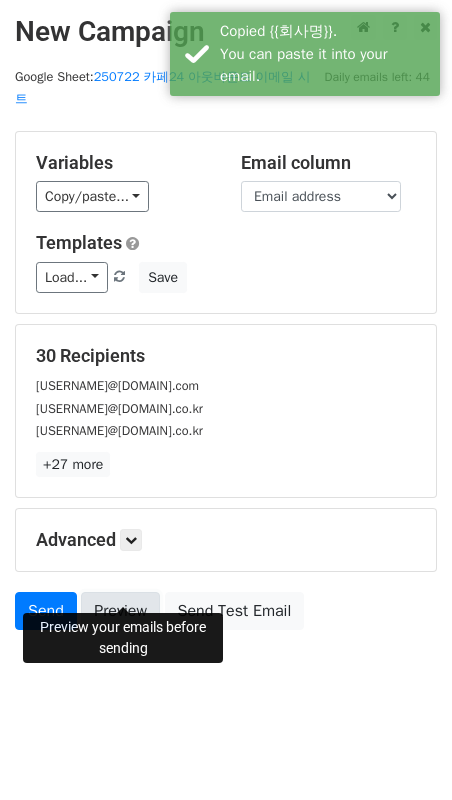 click on "Preview" at bounding box center (120, 611) 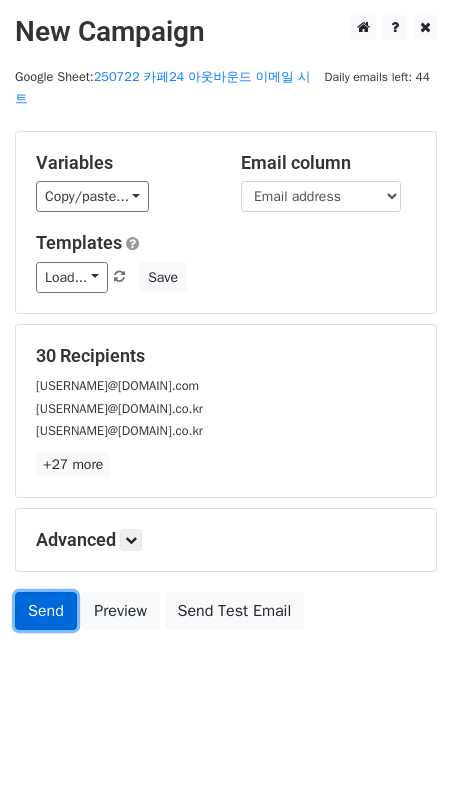 click on "Send" at bounding box center [46, 611] 